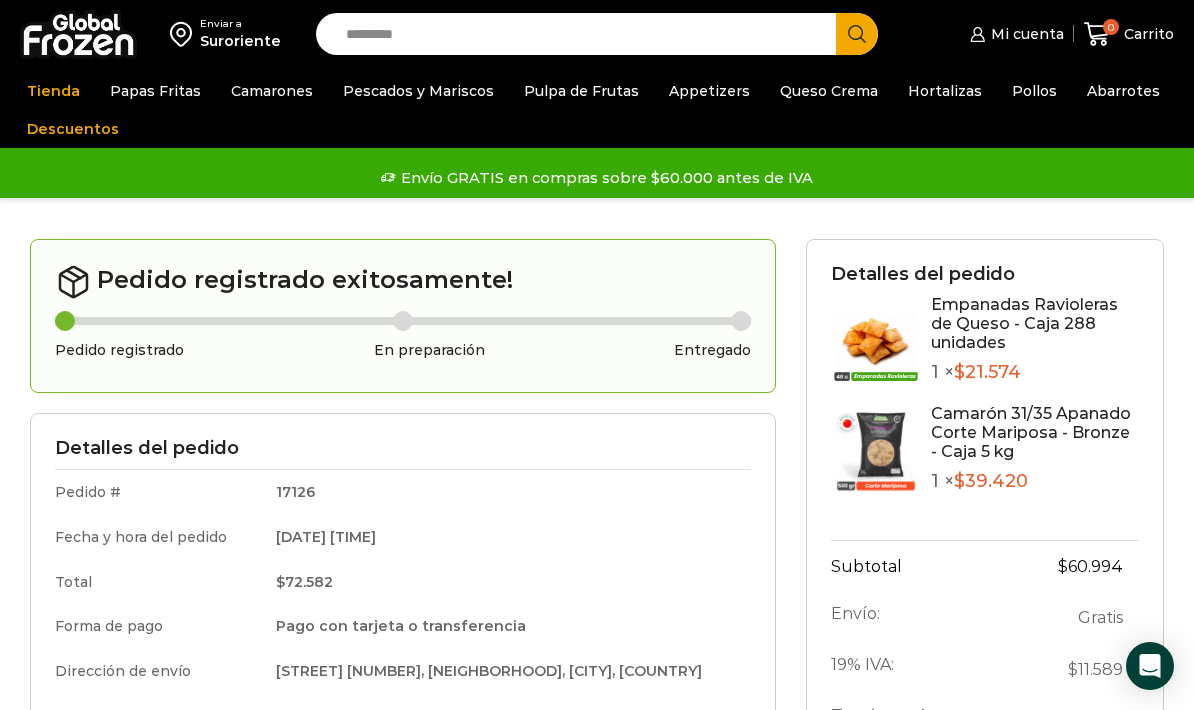 scroll, scrollTop: 0, scrollLeft: 0, axis: both 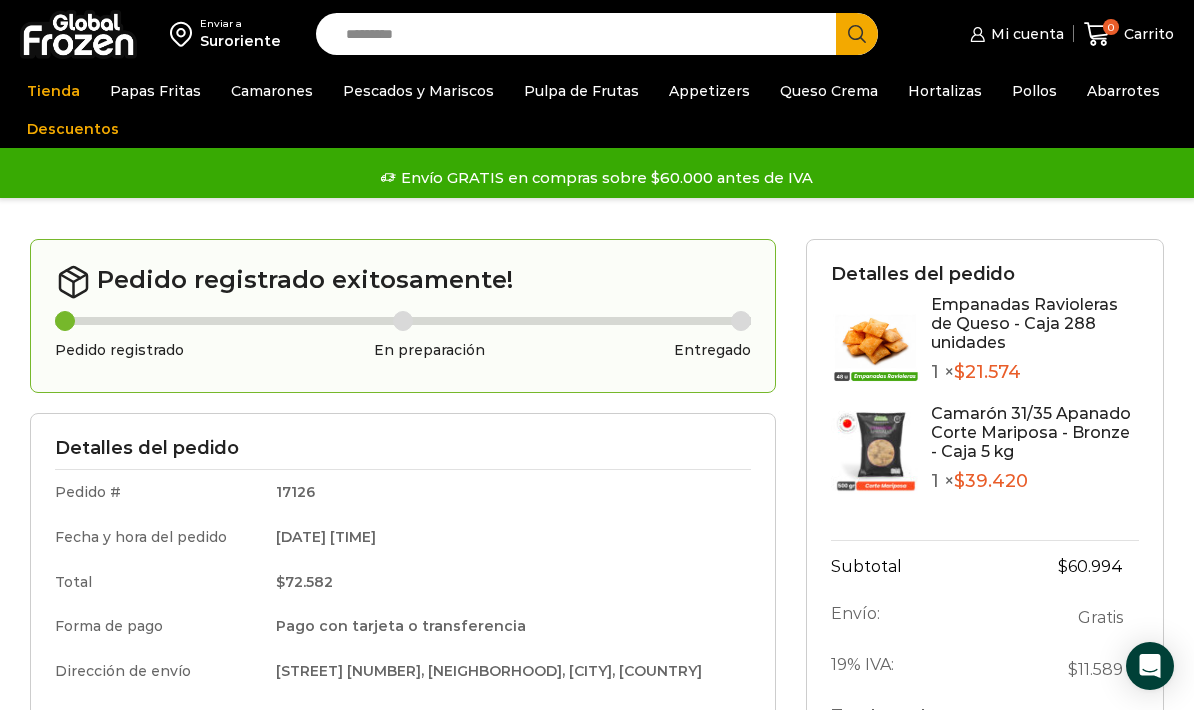 click on "Camarones" at bounding box center (272, 91) 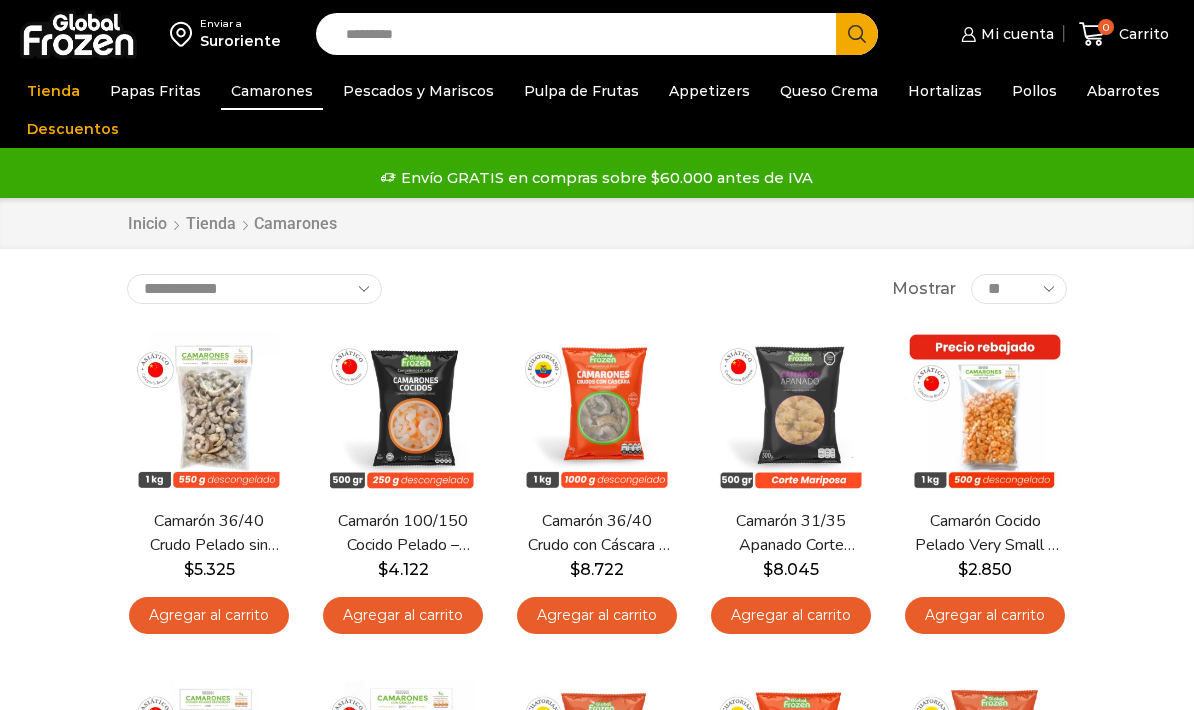 scroll, scrollTop: 0, scrollLeft: 0, axis: both 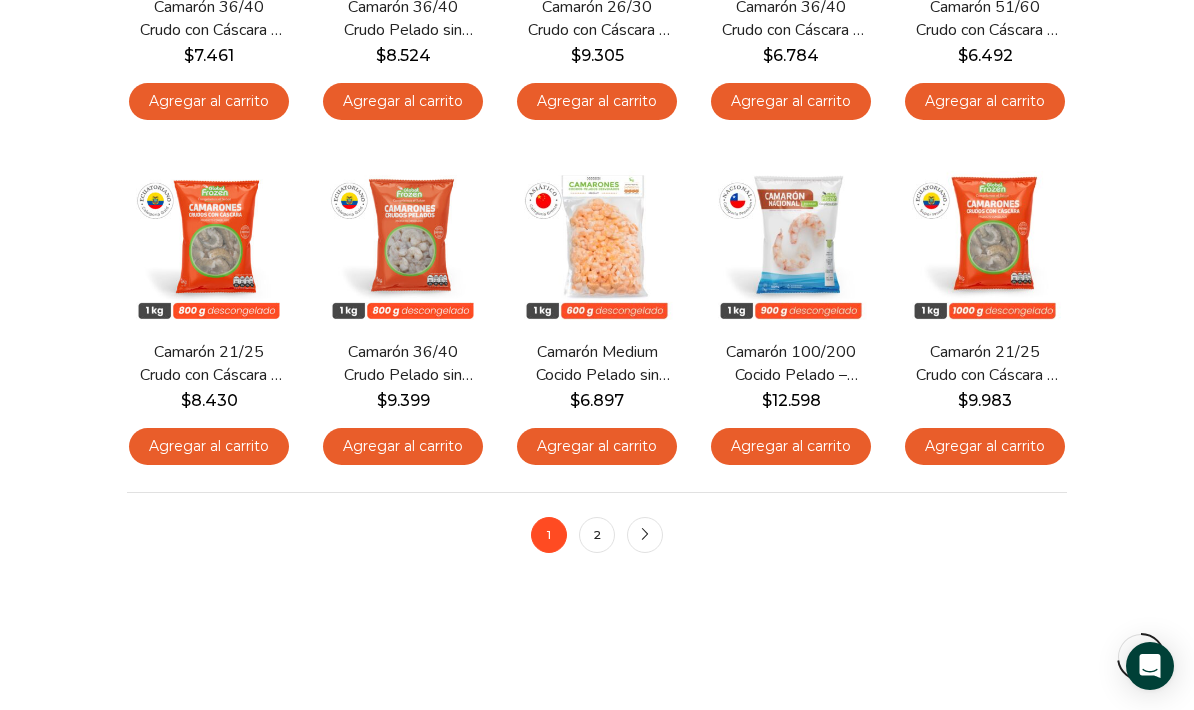 click on "2" at bounding box center [597, 535] 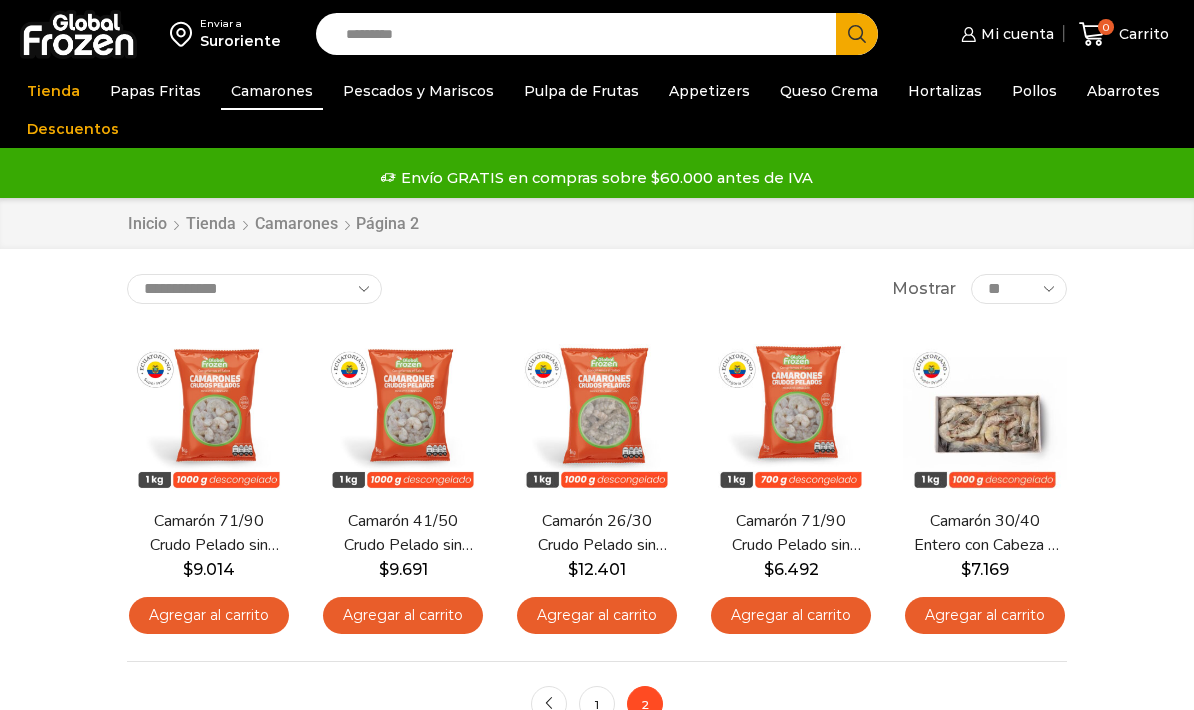 scroll, scrollTop: 0, scrollLeft: 0, axis: both 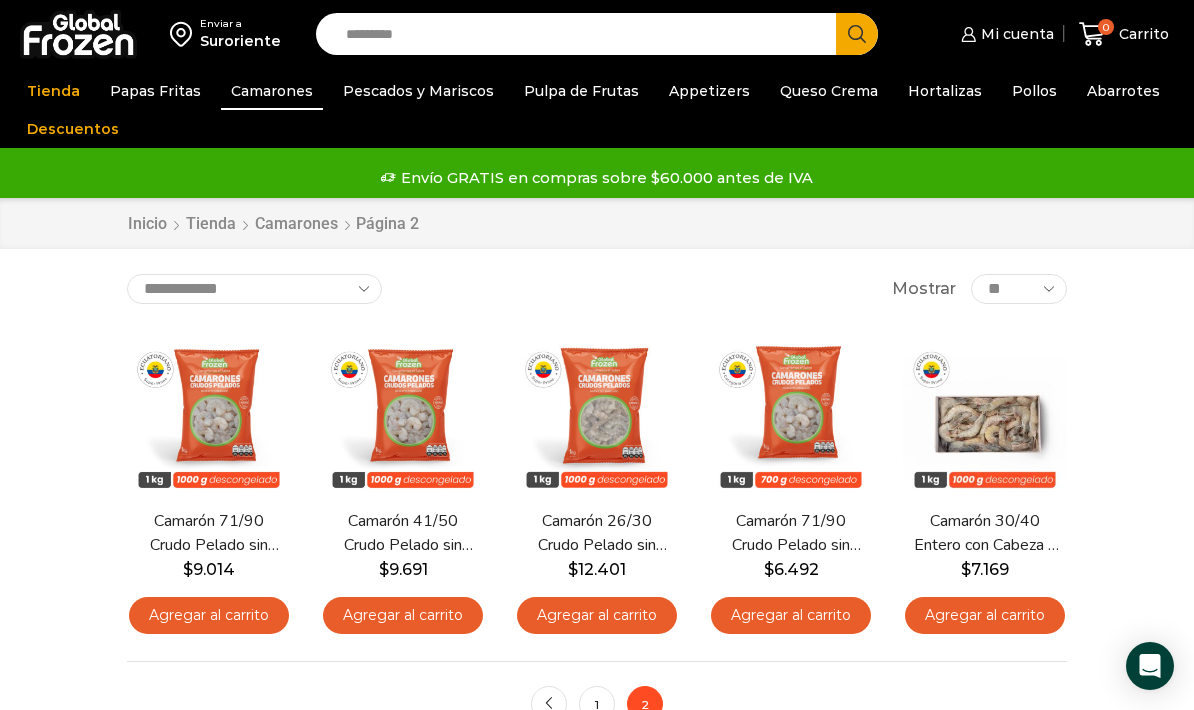 click on "Agregar al carrito" at bounding box center [403, 615] 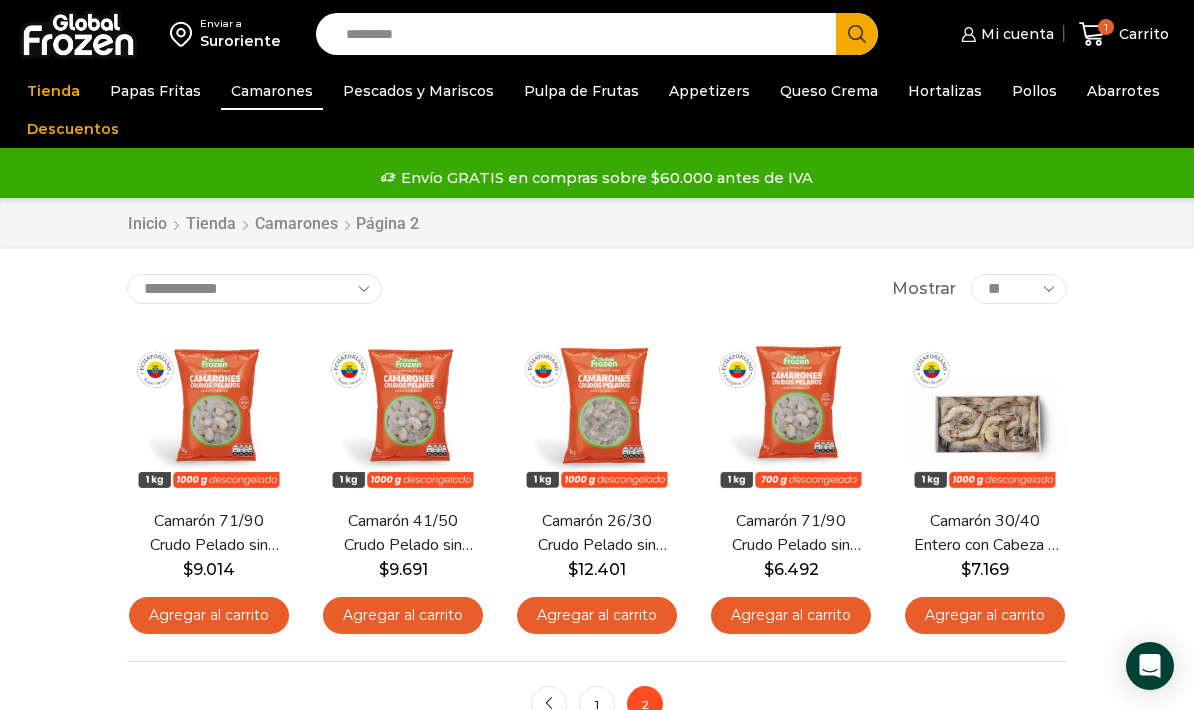 click on "Abarrotes" at bounding box center (1123, 91) 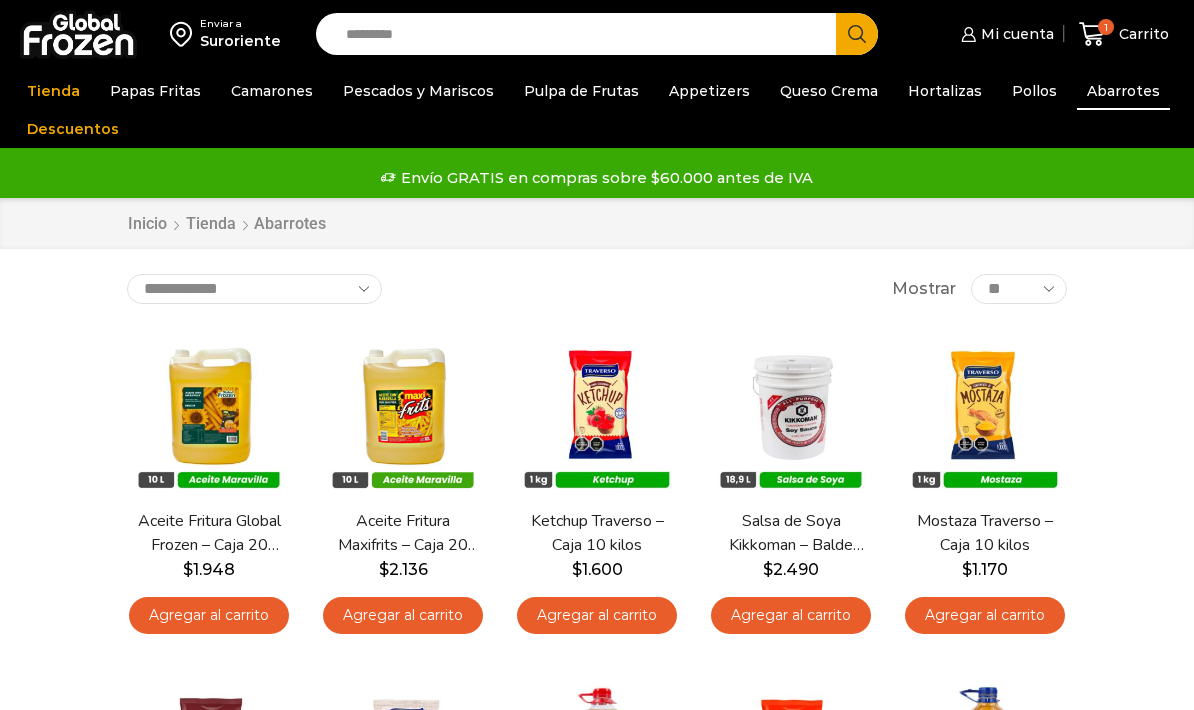 scroll, scrollTop: 0, scrollLeft: 0, axis: both 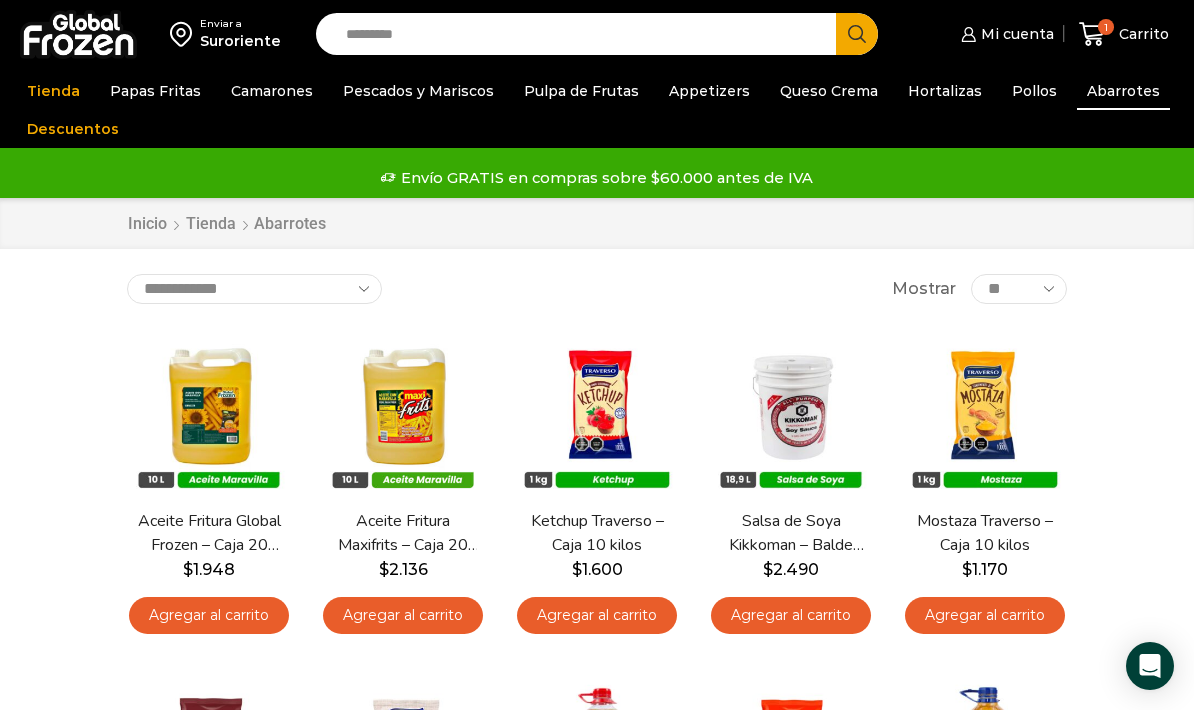 click on "Pollos" at bounding box center (1034, 91) 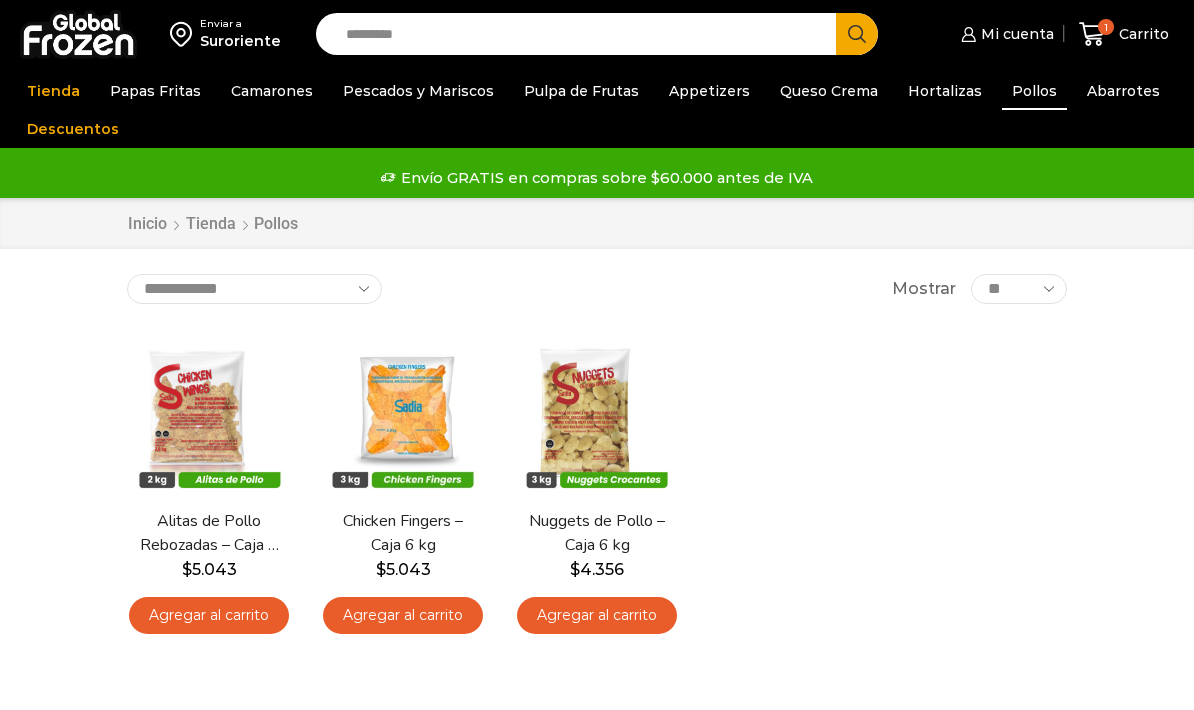 scroll, scrollTop: 0, scrollLeft: 0, axis: both 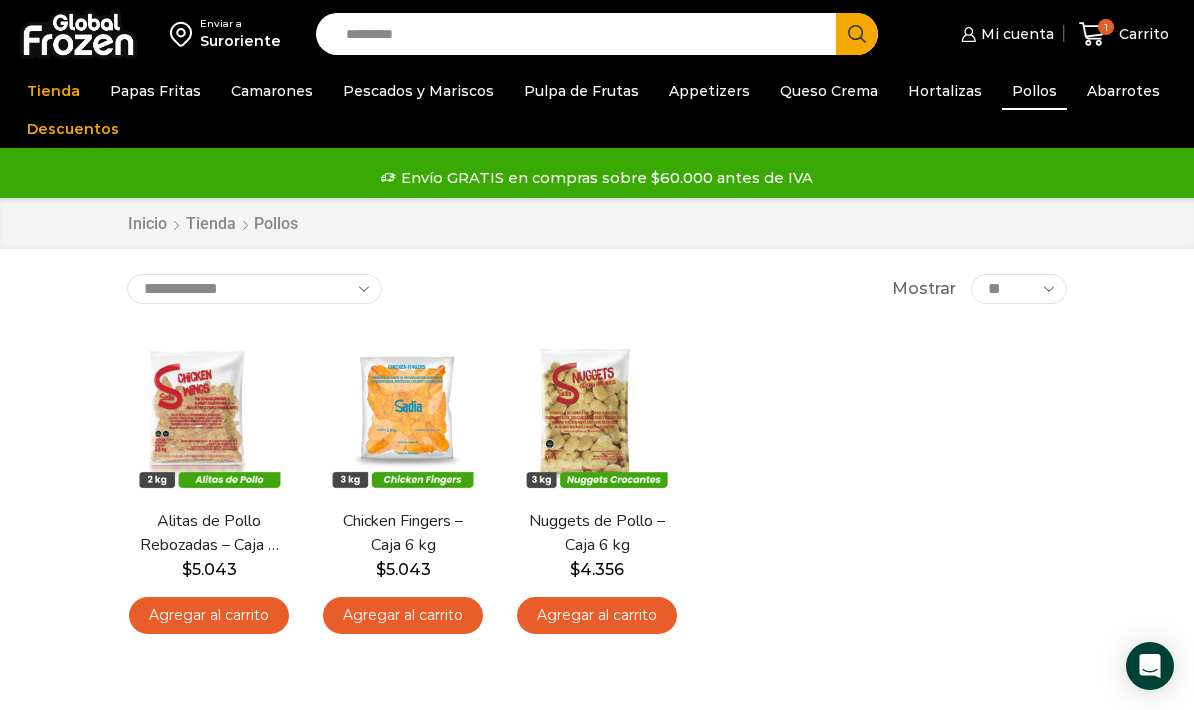 click on "Hortalizas" at bounding box center (945, 91) 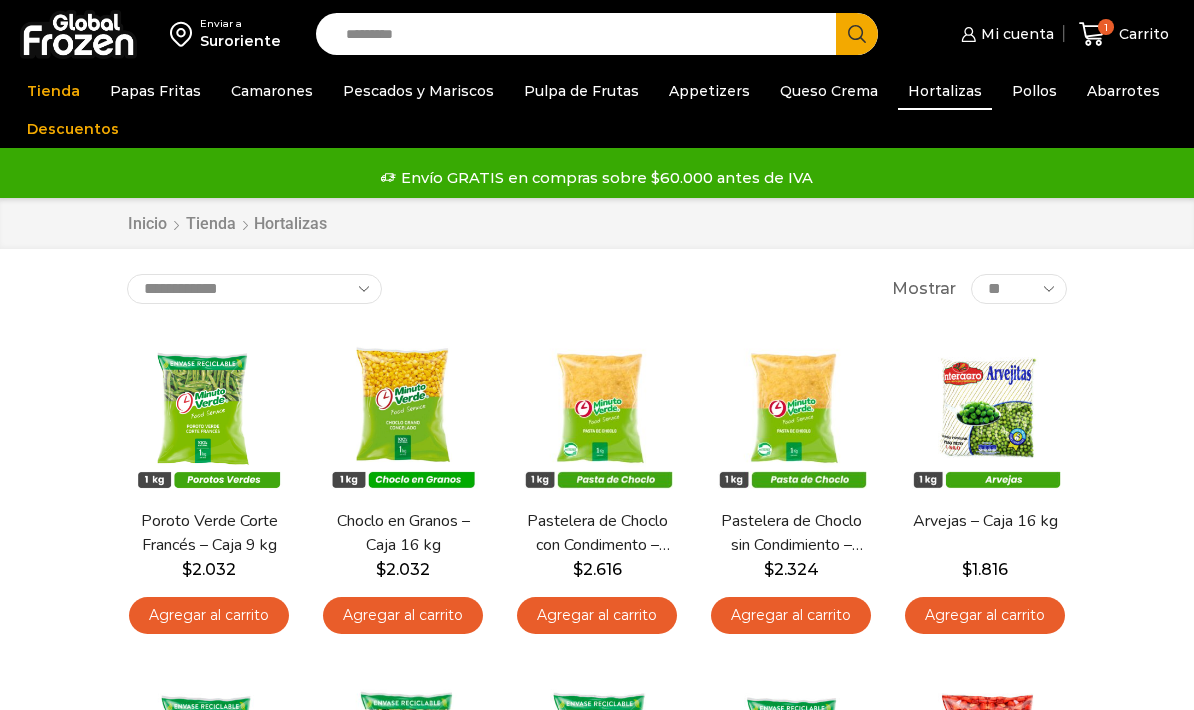 scroll, scrollTop: 0, scrollLeft: 0, axis: both 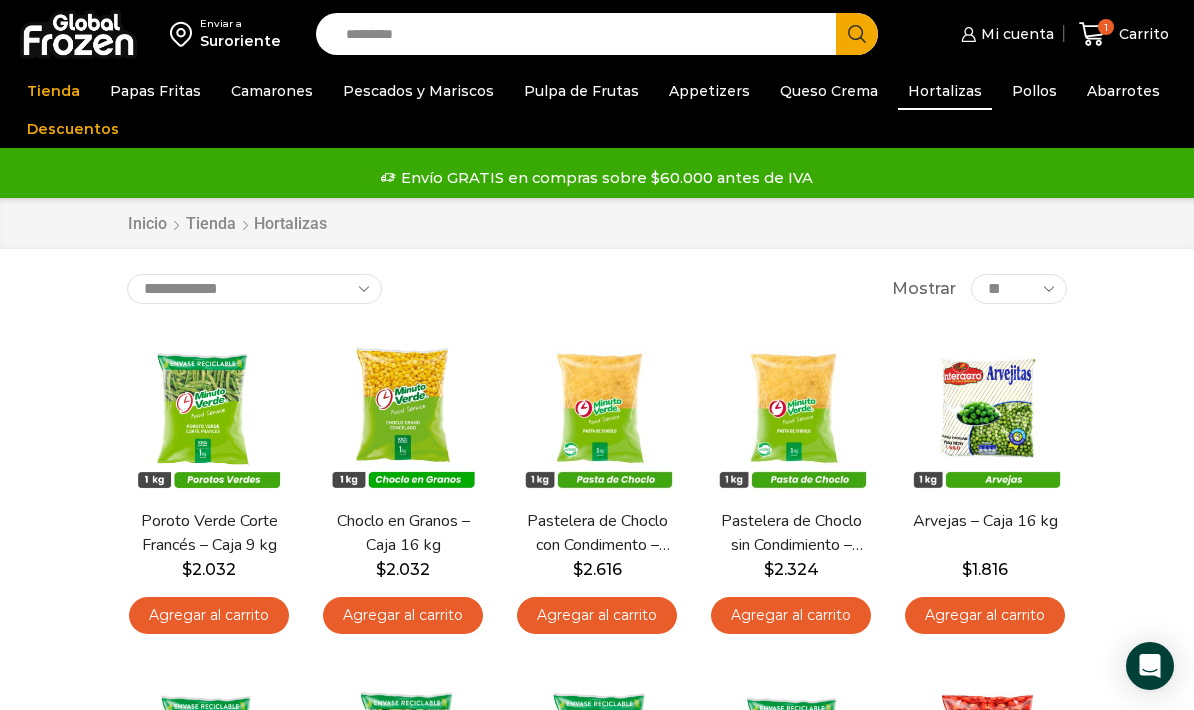 click on "Queso Crema" at bounding box center (829, 91) 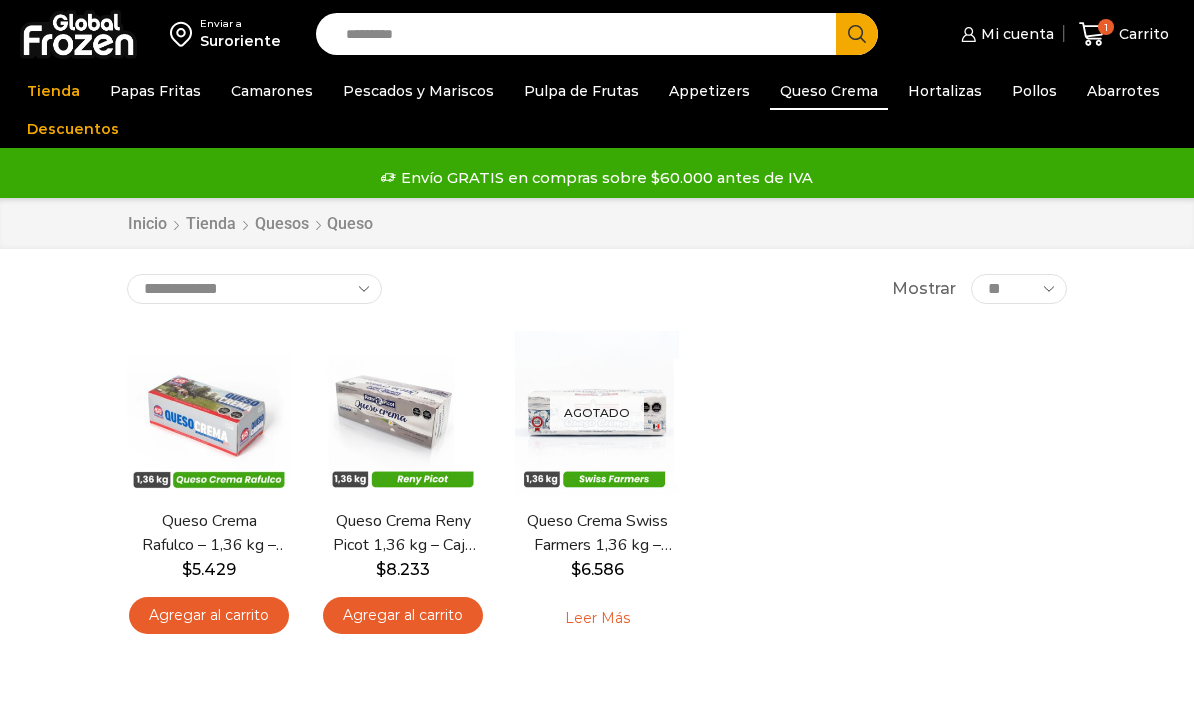 scroll, scrollTop: 0, scrollLeft: 0, axis: both 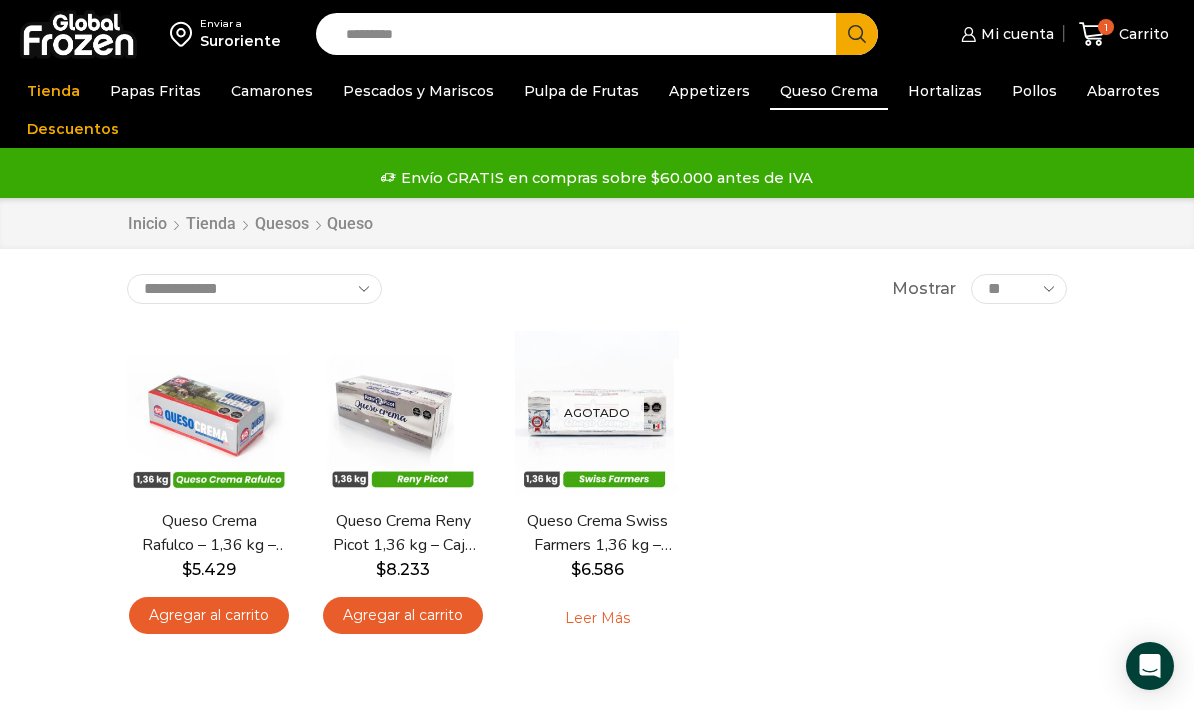 click on "Appetizers" at bounding box center (709, 91) 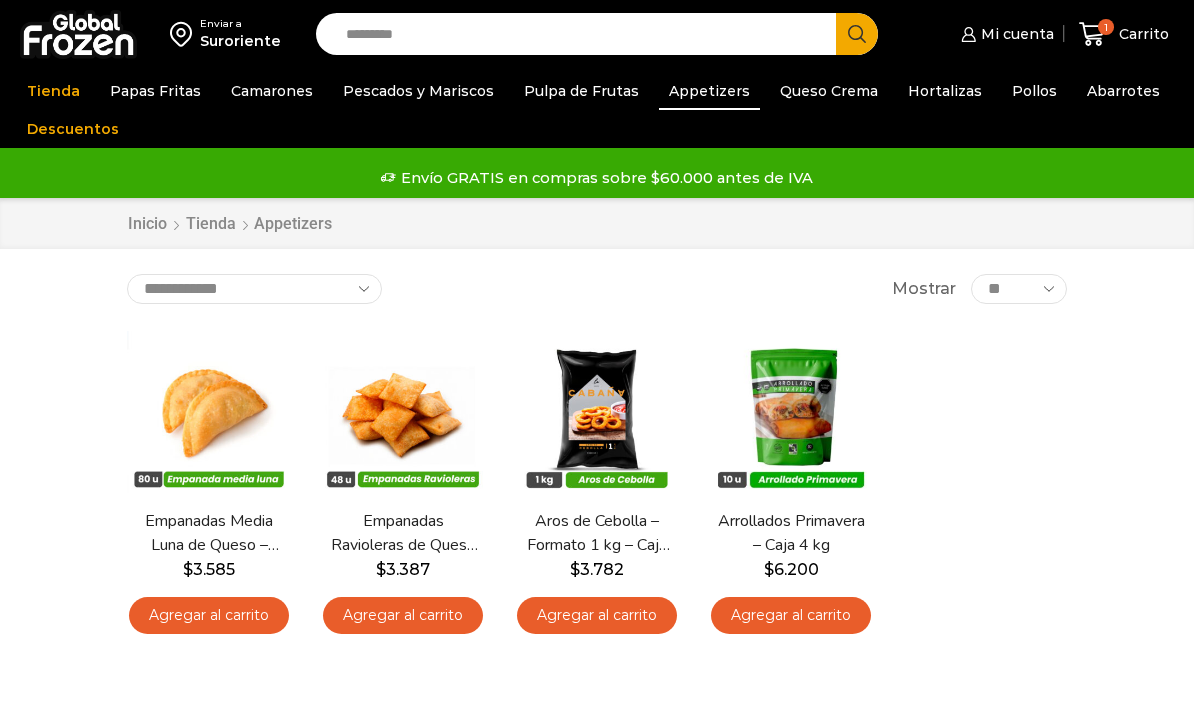 scroll, scrollTop: 0, scrollLeft: 0, axis: both 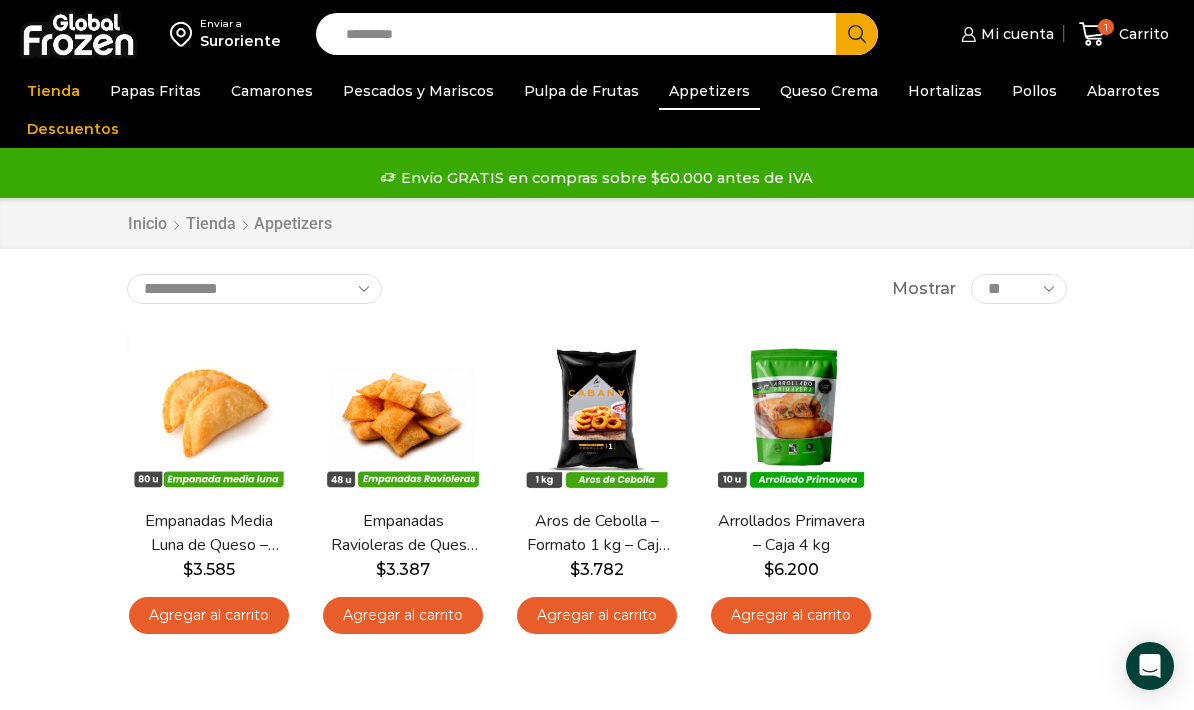 click on "Pulpa de Frutas" at bounding box center [581, 91] 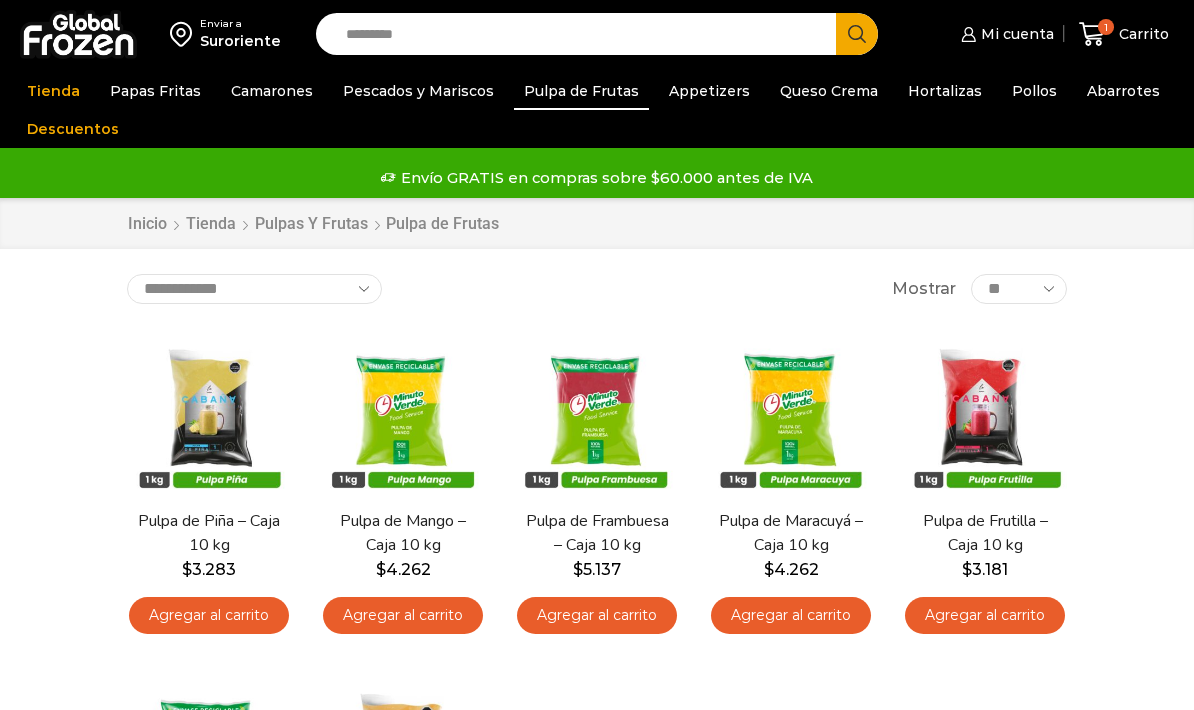 scroll, scrollTop: 0, scrollLeft: 0, axis: both 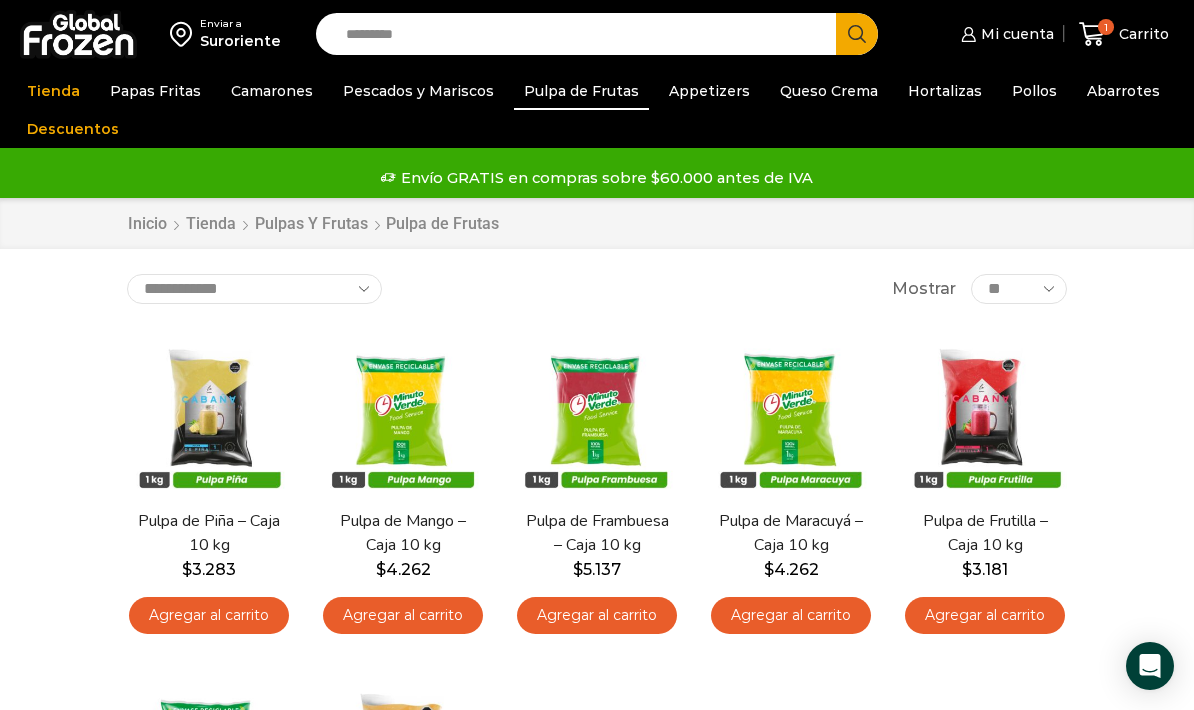 click on "Papas Fritas" at bounding box center (155, 91) 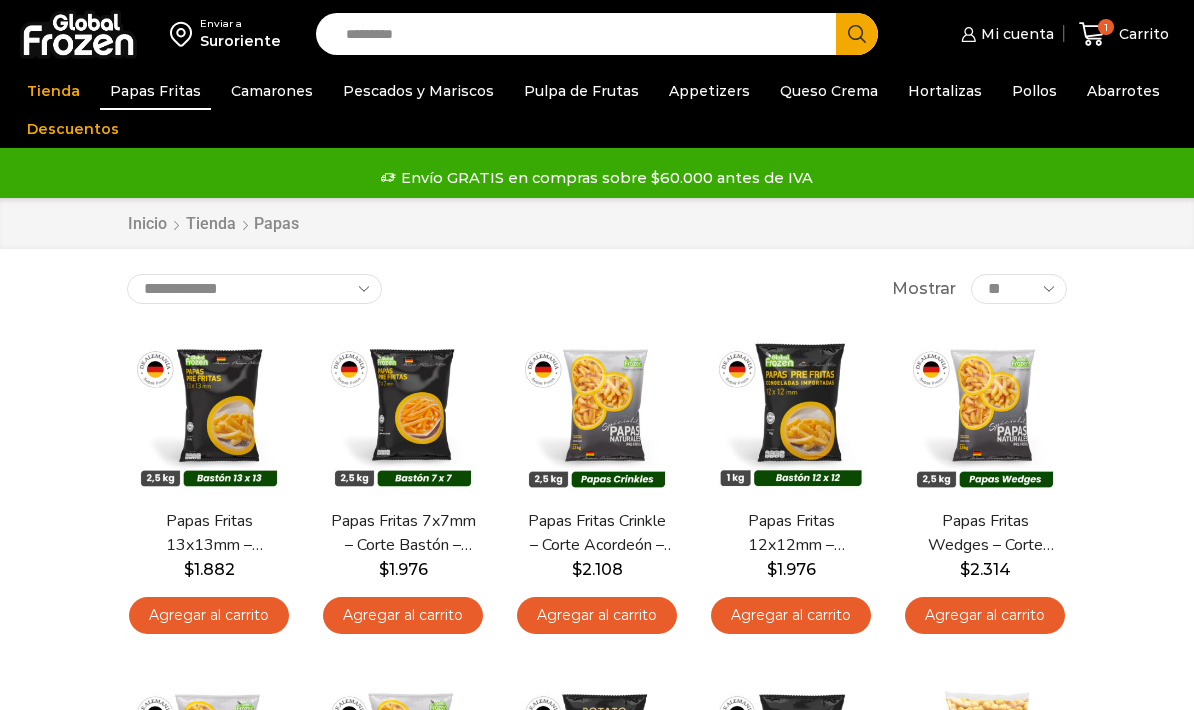 scroll, scrollTop: 0, scrollLeft: 0, axis: both 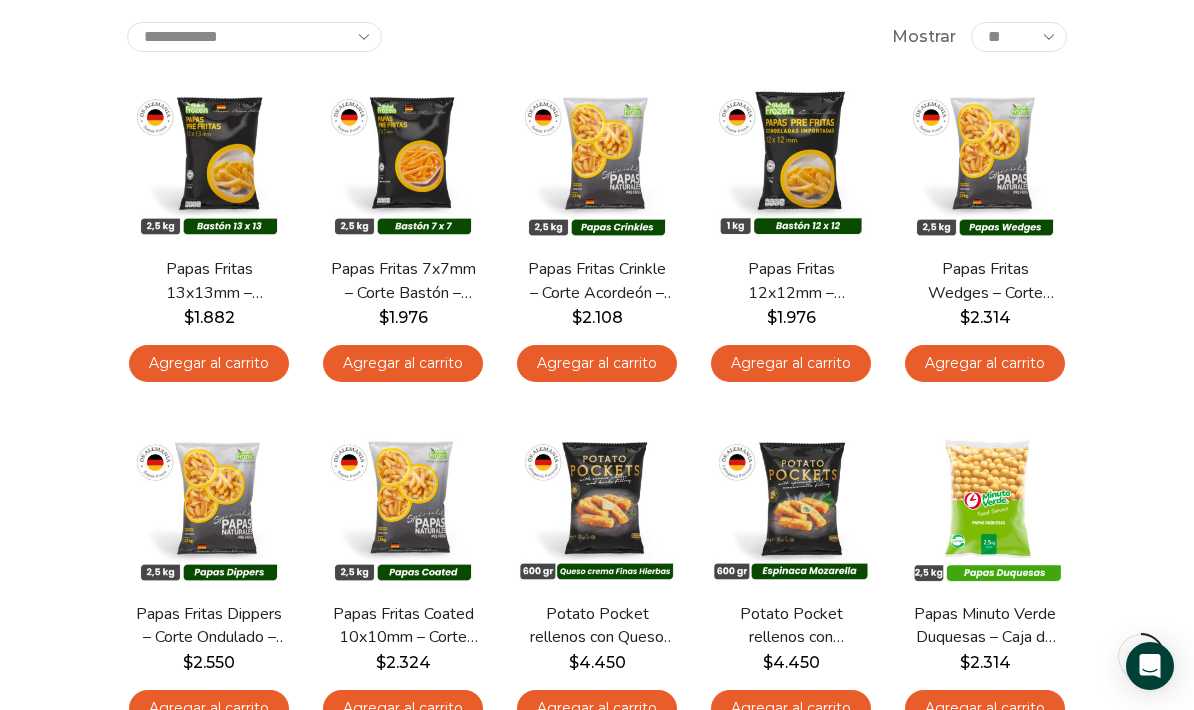 click on "Agregar al carrito" at bounding box center (209, 363) 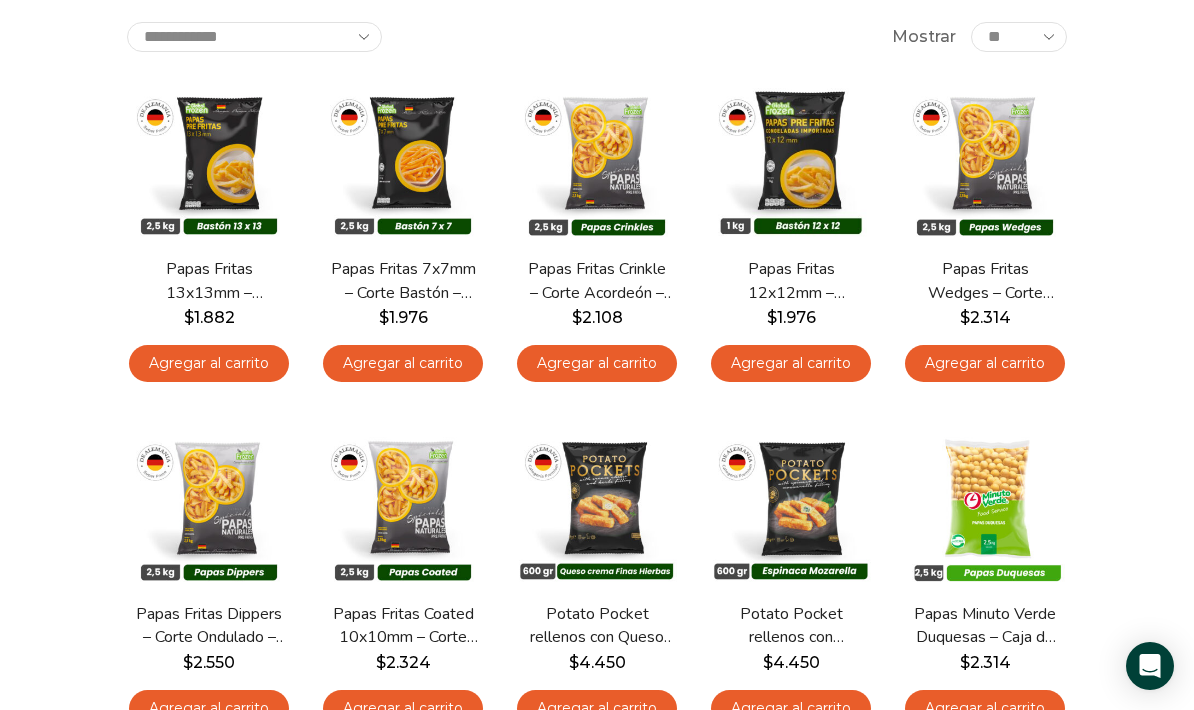 click on "**********" at bounding box center [597, 605] 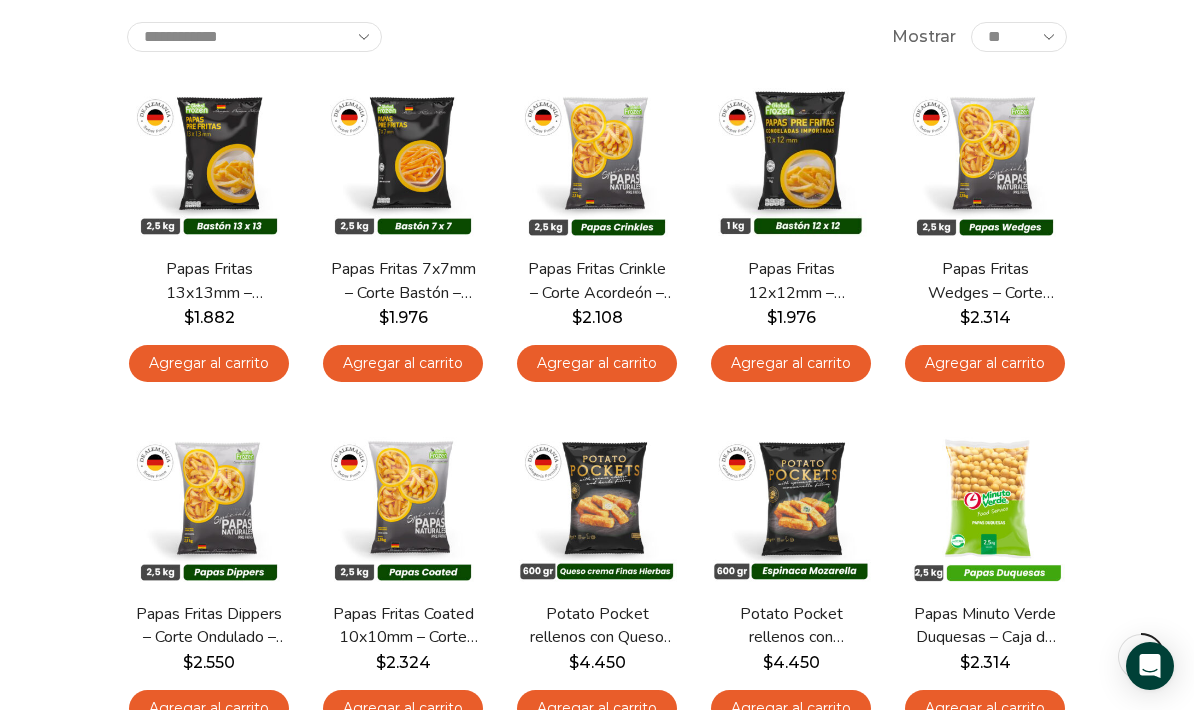 click on "Agregar al carrito" at bounding box center (209, 363) 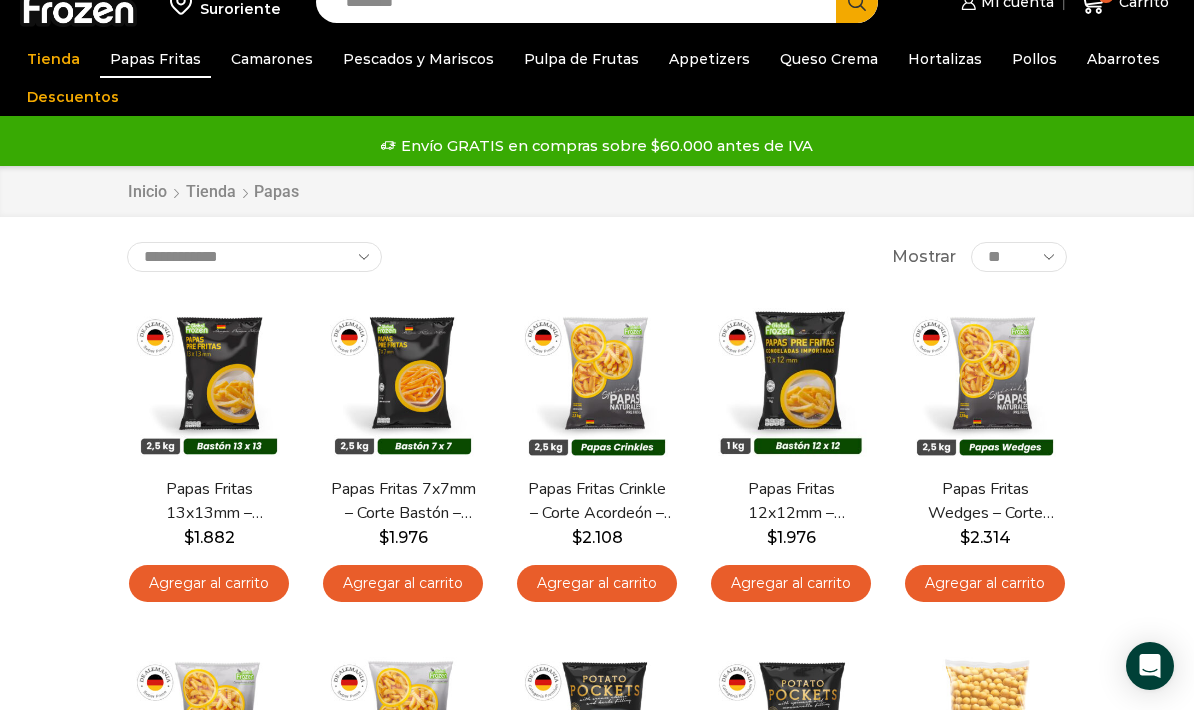 scroll, scrollTop: 0, scrollLeft: 0, axis: both 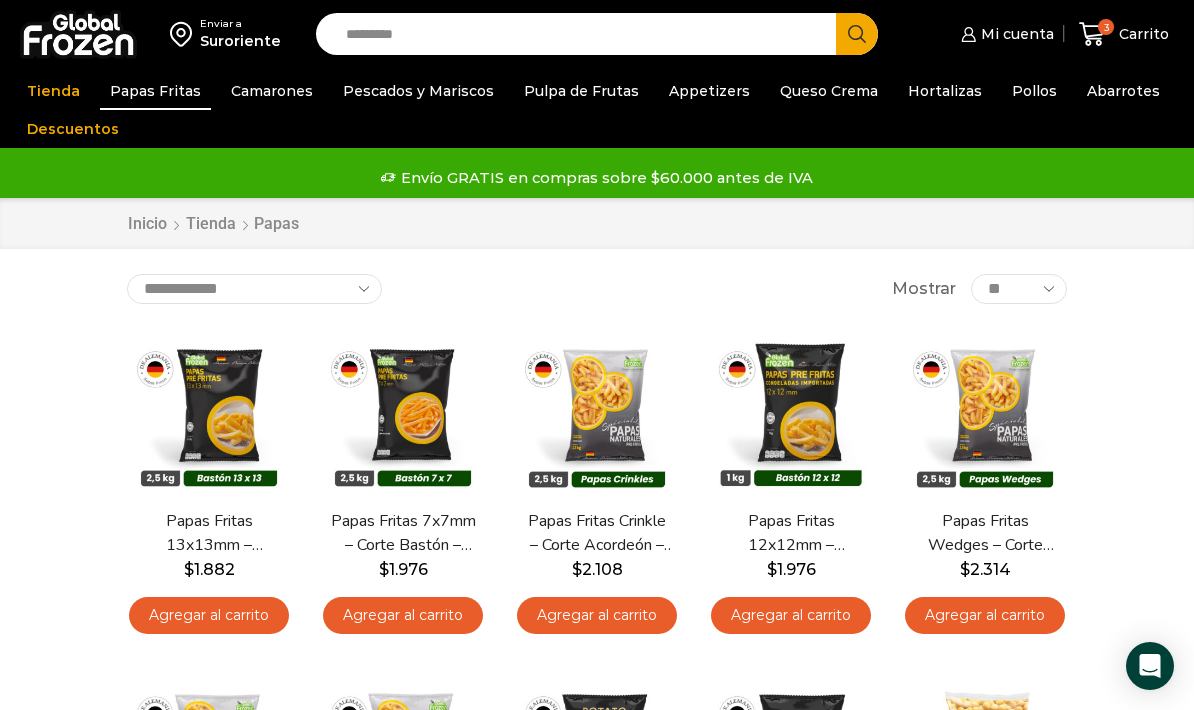 click on "3
Carrito
3
3
Shopping Cart
1 ×  $   $" at bounding box center [1124, 34] 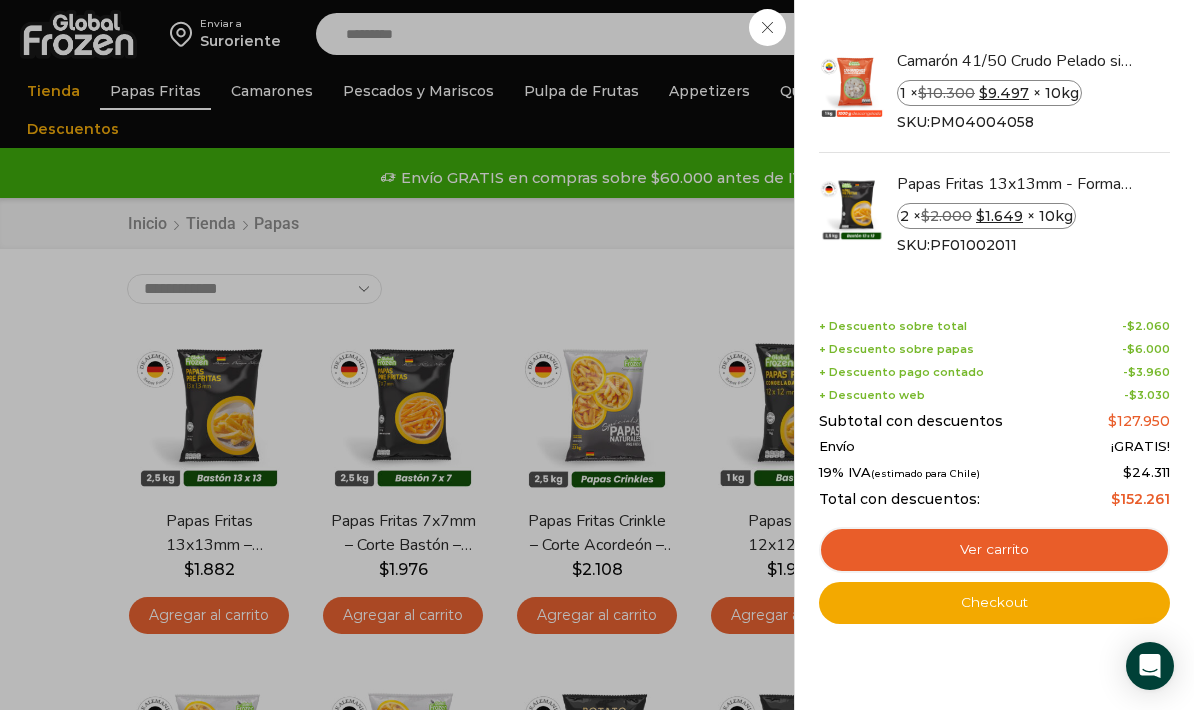 click on "Ver carrito" at bounding box center [994, 550] 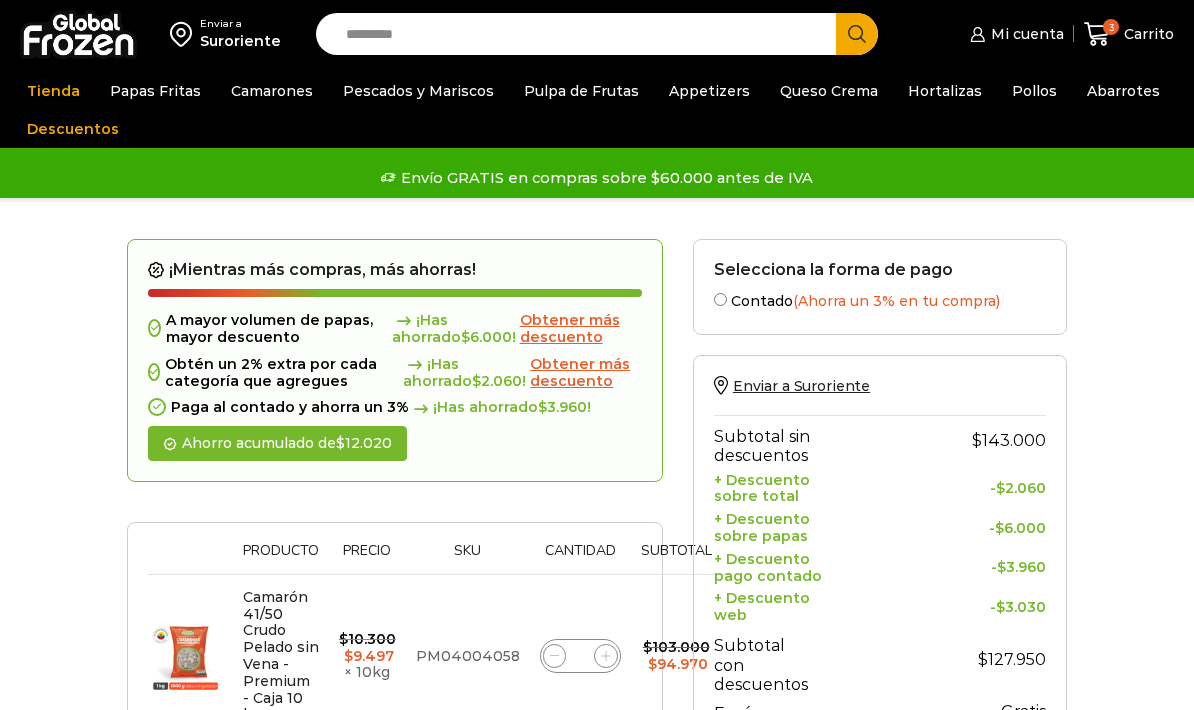 scroll, scrollTop: 0, scrollLeft: 0, axis: both 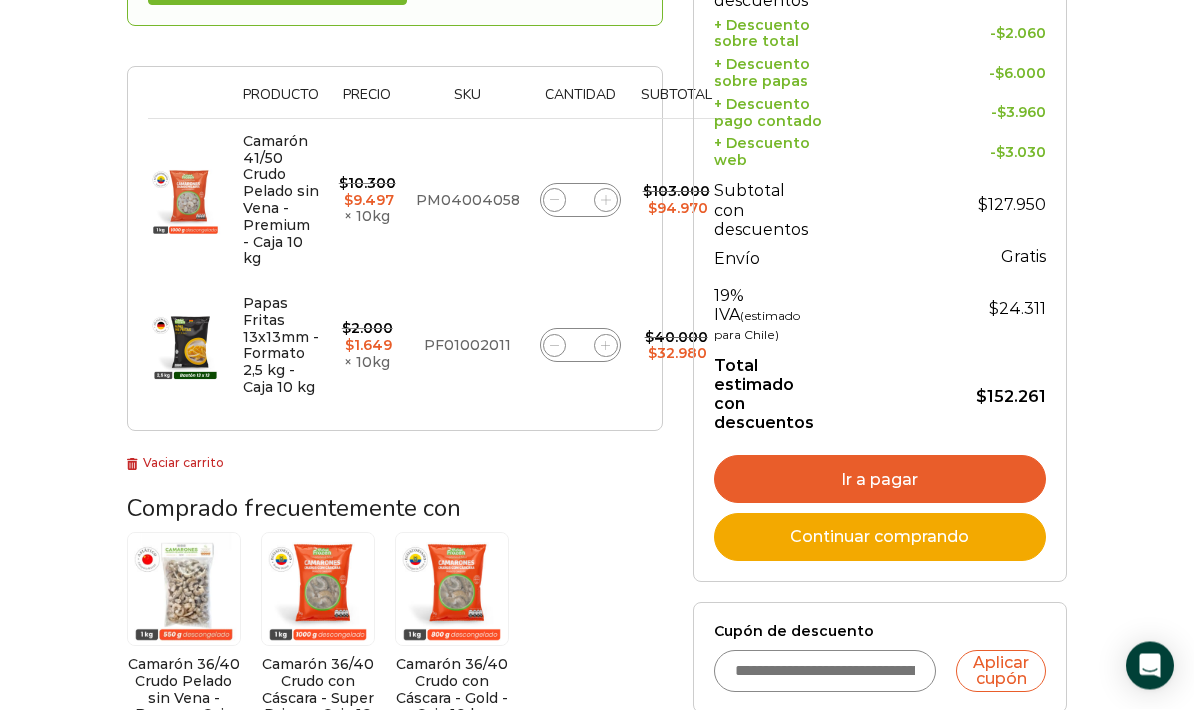 click on "Continuar comprando" at bounding box center [880, 538] 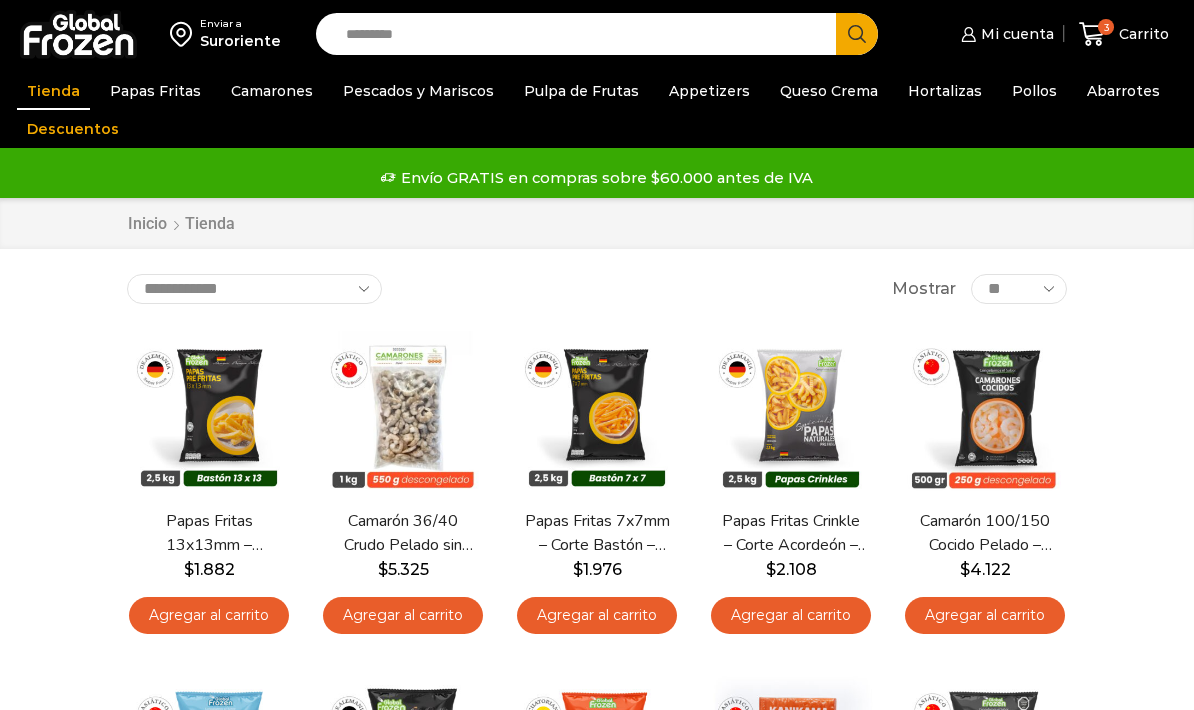 scroll, scrollTop: 0, scrollLeft: 0, axis: both 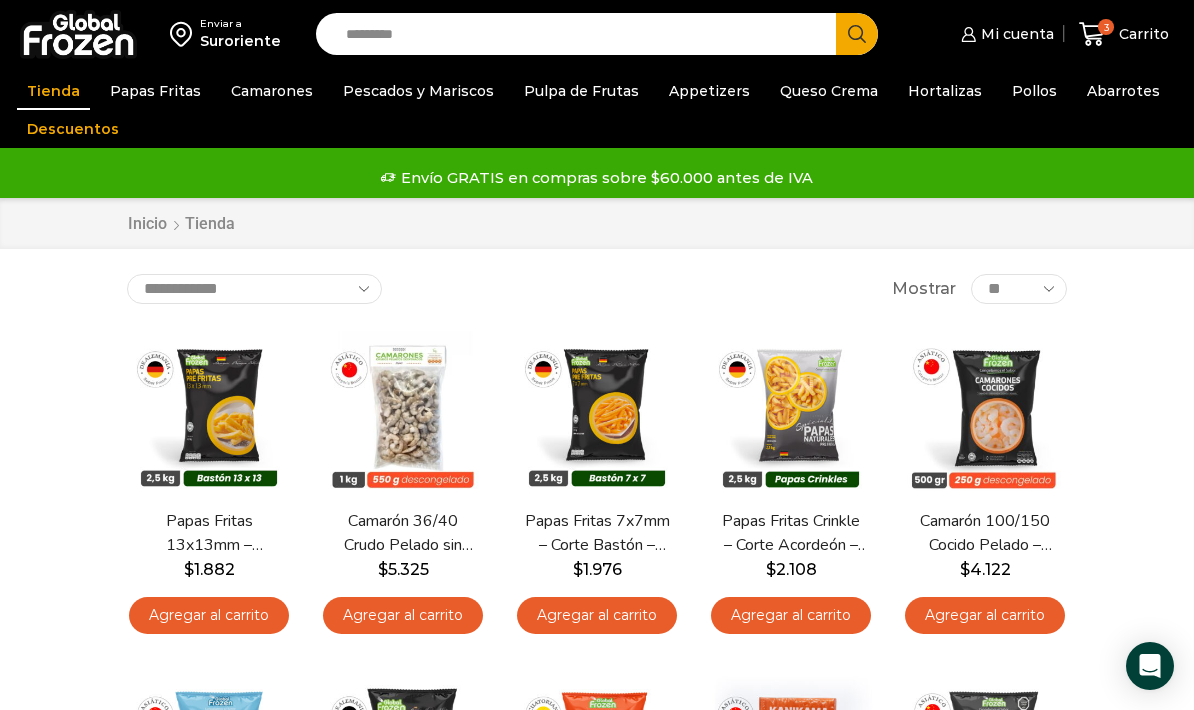 click on "Mi cuenta" at bounding box center [1005, 34] 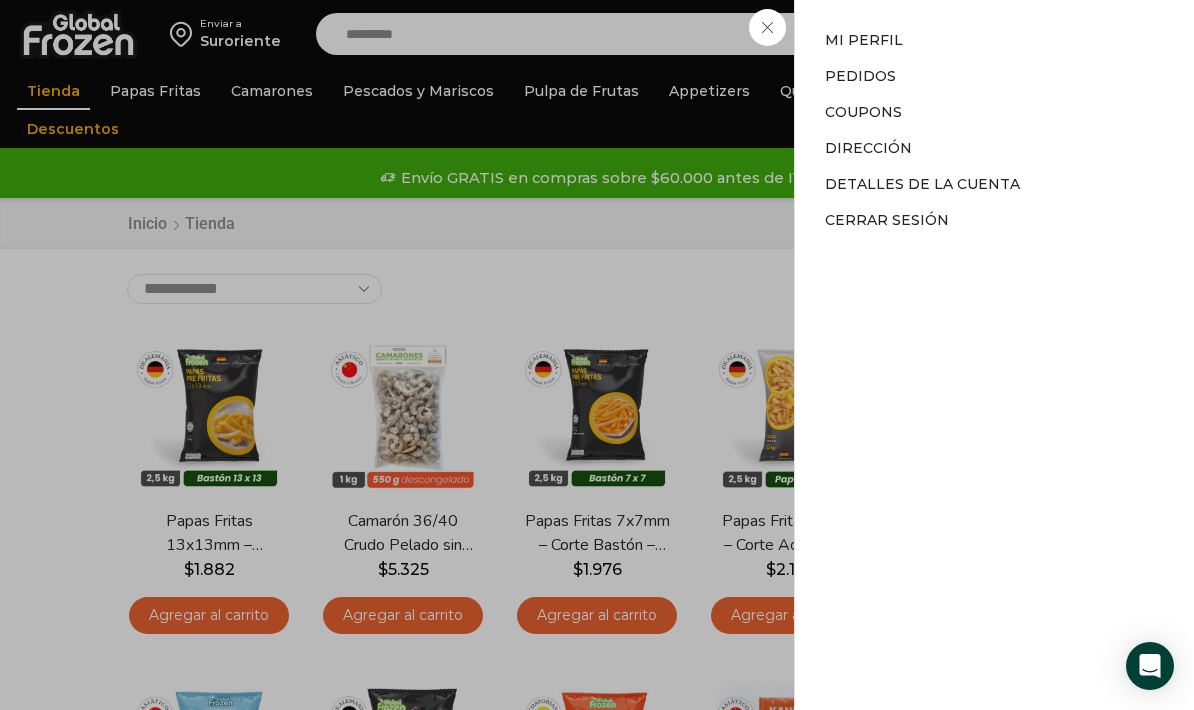 click on "Mi cuenta
Mi cuenta
Mi perfil
Pedidos
Descargas
Coupons
Dirección
Detalles de la cuenta
Cerrar sesión" at bounding box center [1005, 34] 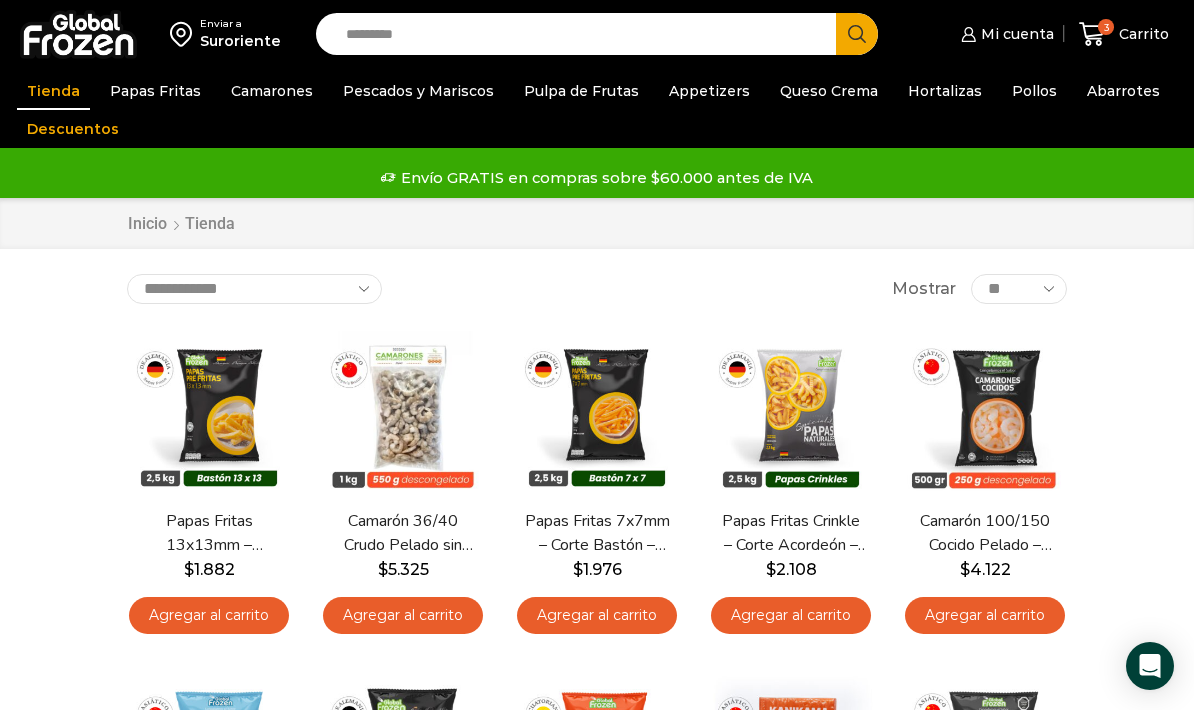 click on "Carrito" at bounding box center (1141, 34) 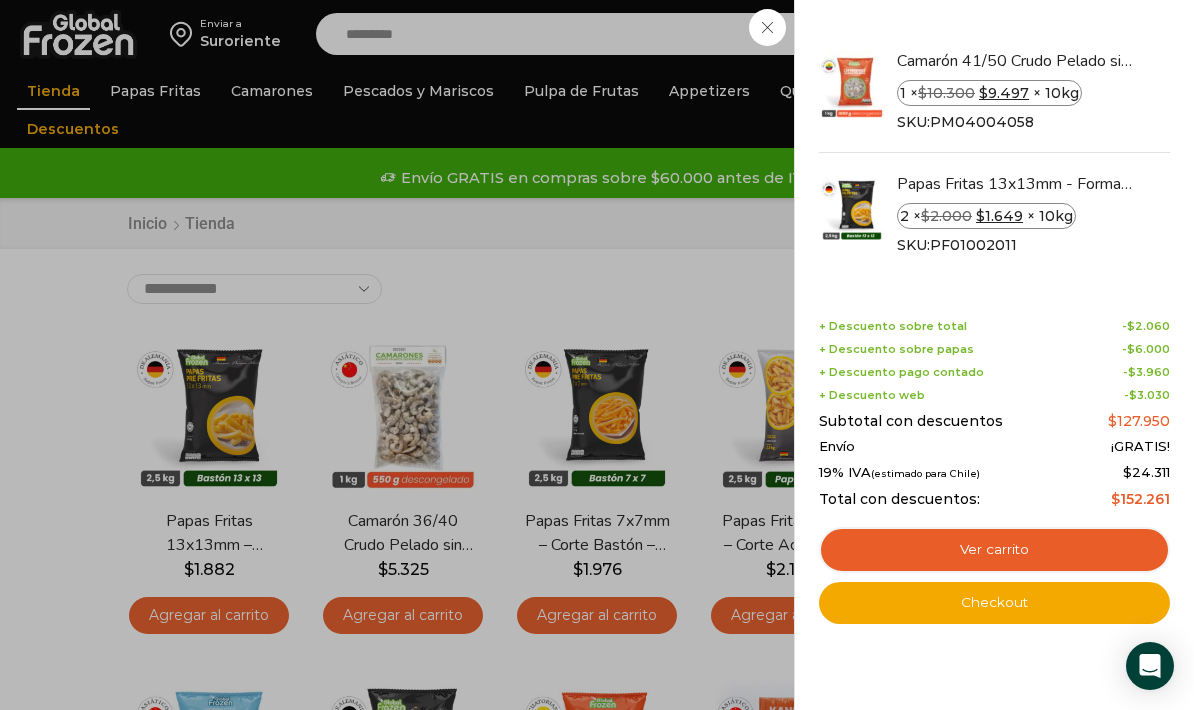 click on "Checkout" at bounding box center [994, 603] 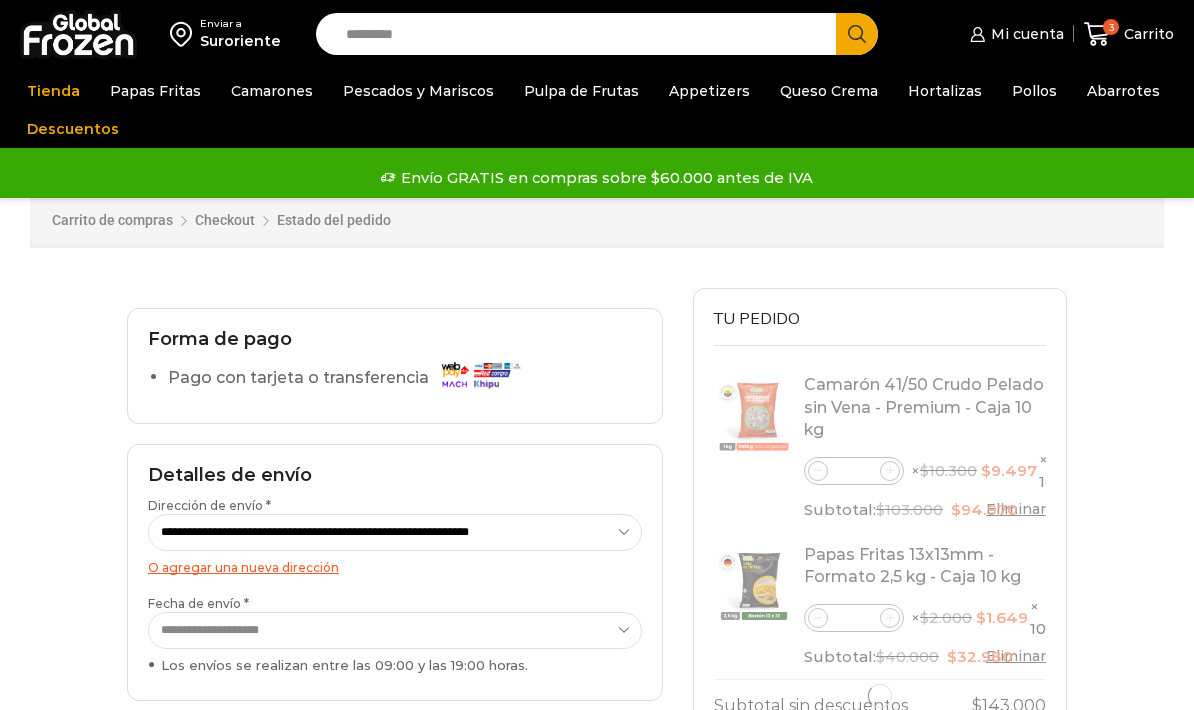 scroll, scrollTop: 0, scrollLeft: 0, axis: both 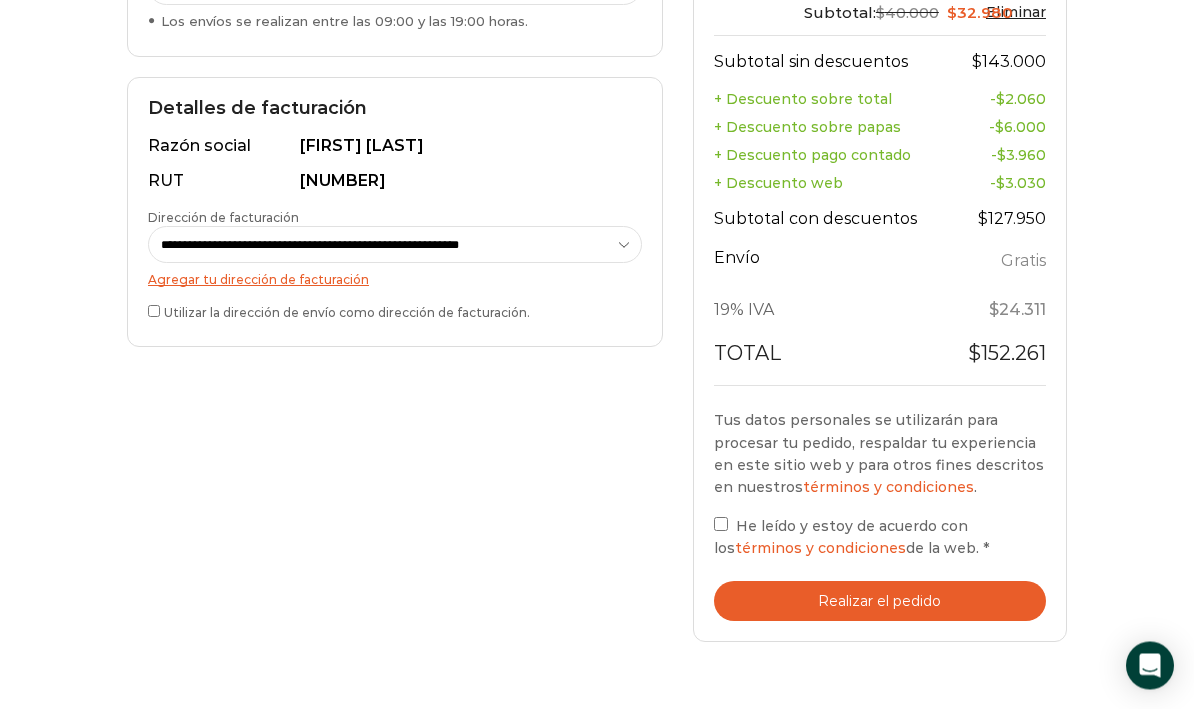 click on "He leído y estoy de acuerdo con los  términos y condiciones  de la web.   *" at bounding box center [880, 537] 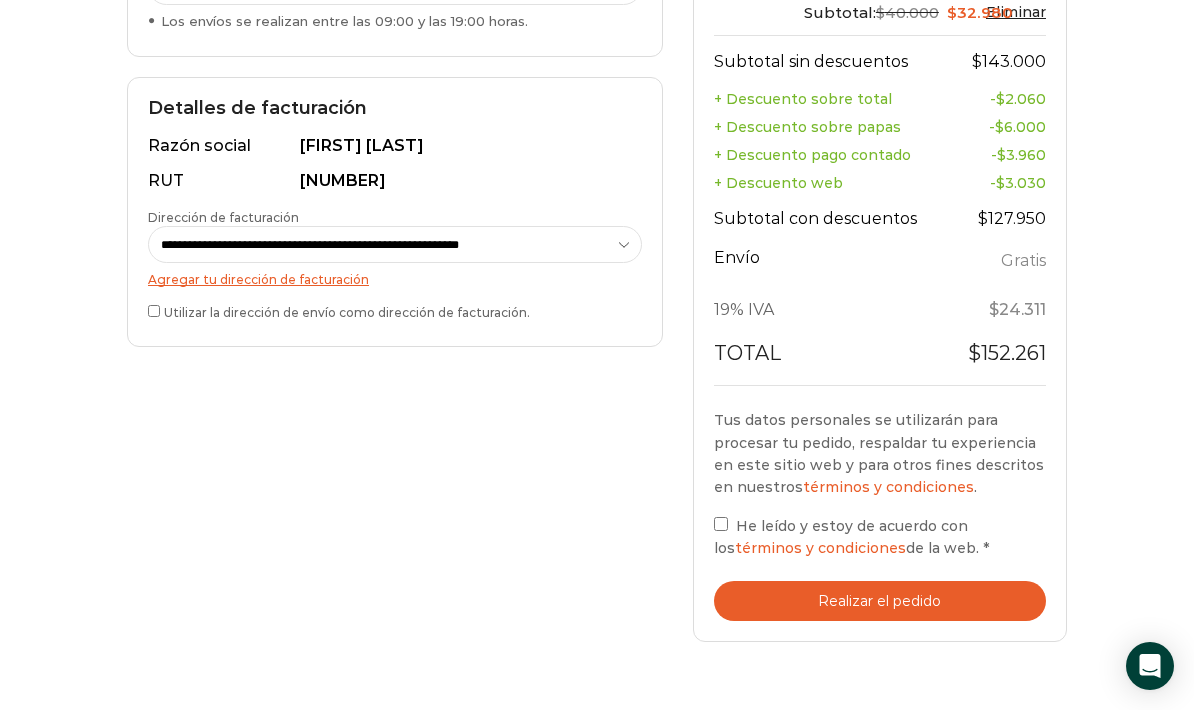 click on "Realizar el pedido" at bounding box center (880, 601) 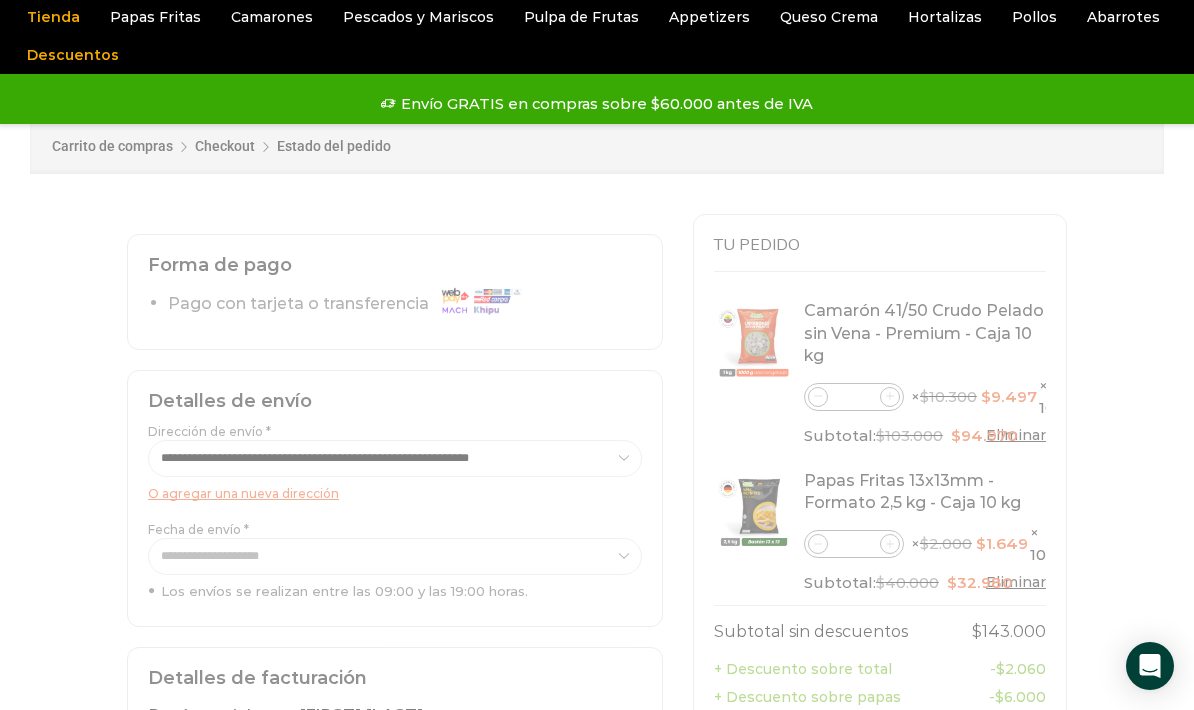 scroll, scrollTop: 73, scrollLeft: 0, axis: vertical 